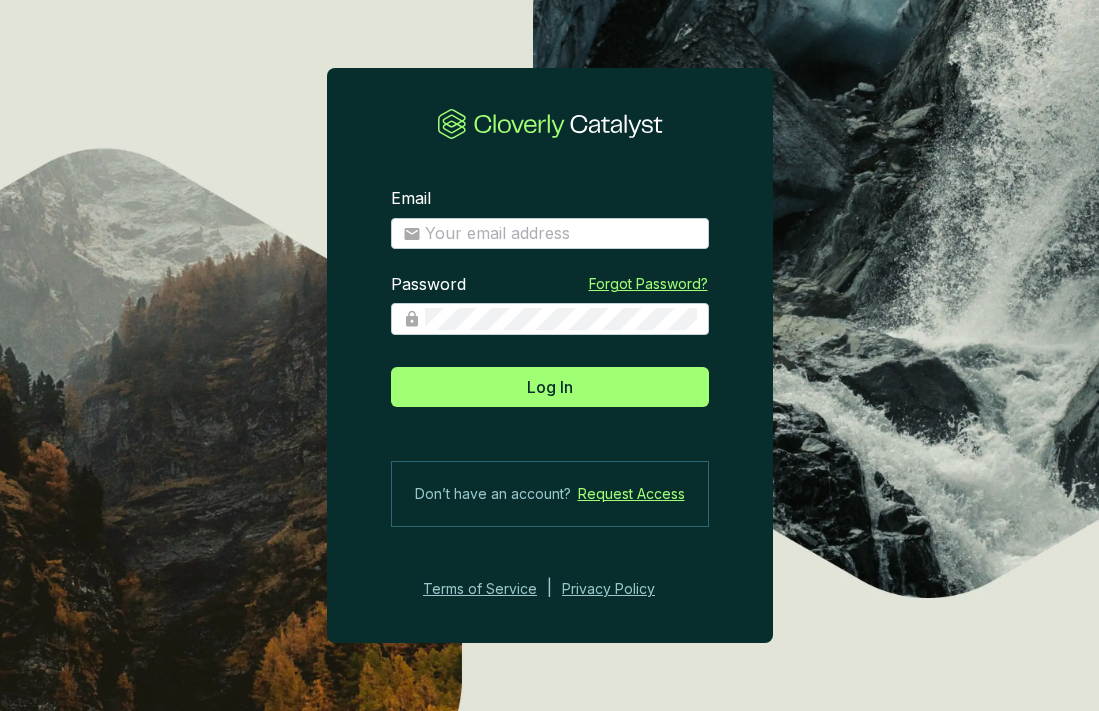 scroll, scrollTop: 0, scrollLeft: 0, axis: both 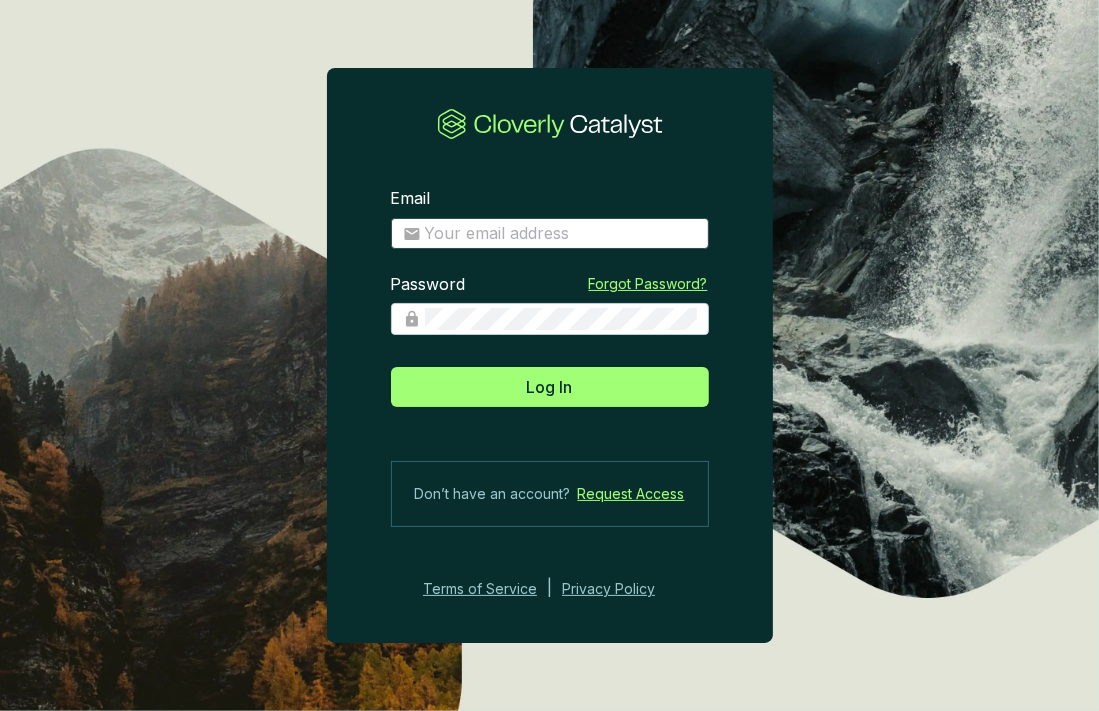 click at bounding box center [550, 234] 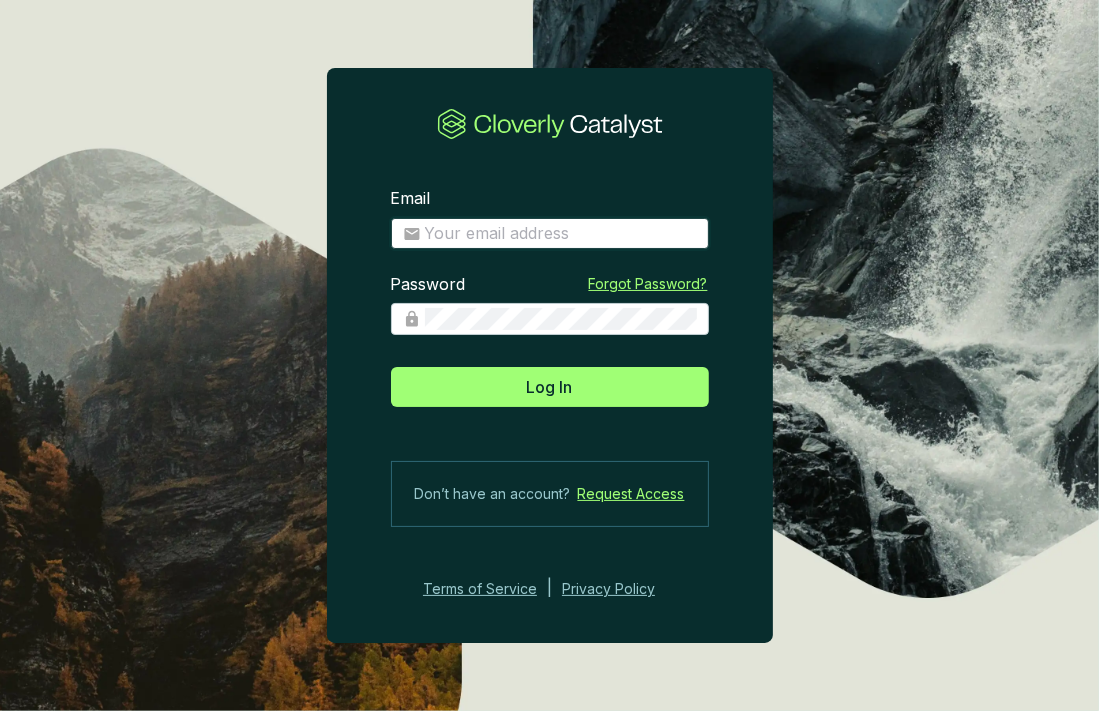 click on "Email" at bounding box center (561, 234) 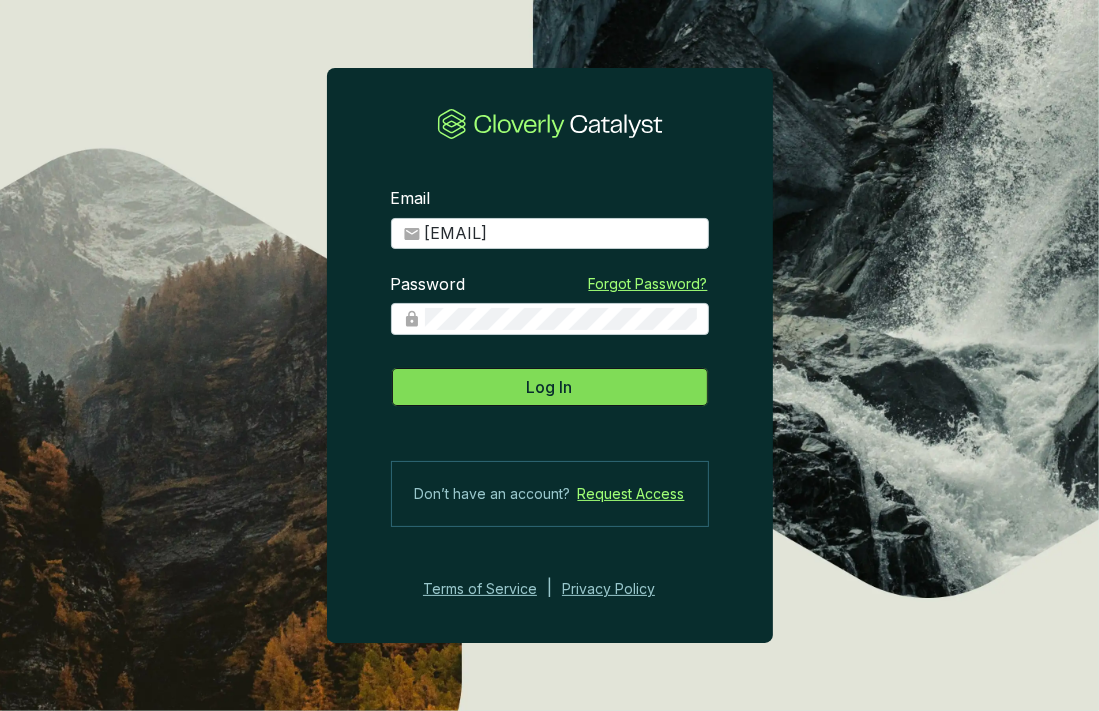 click on "Log In" at bounding box center (550, 387) 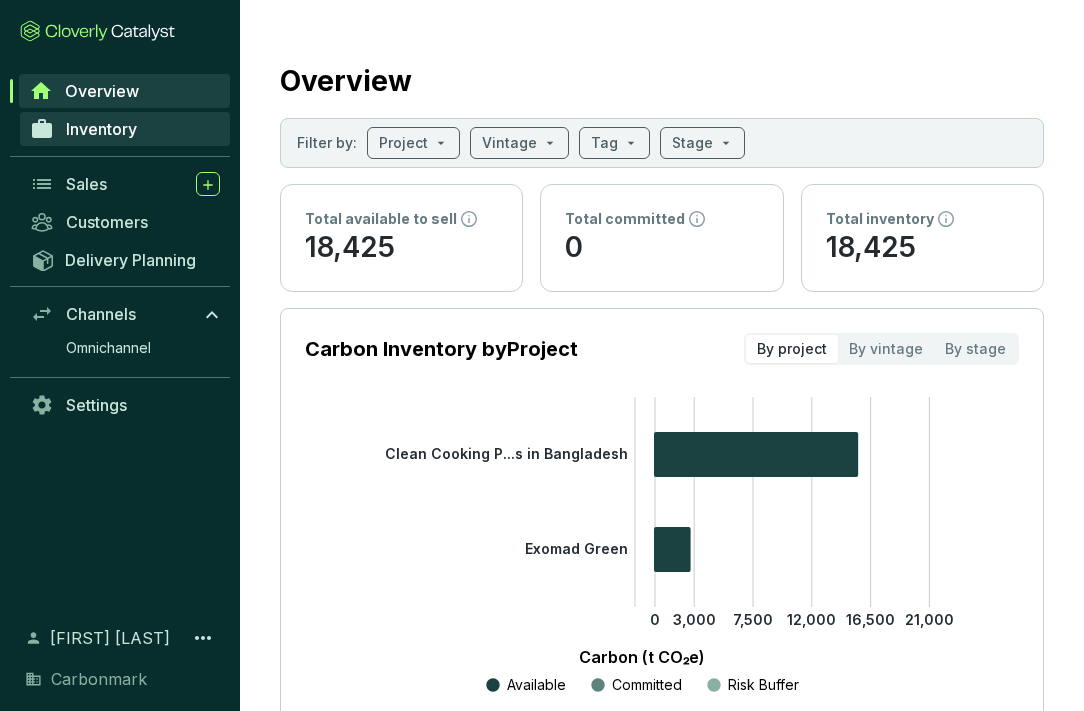 click on "Inventory" at bounding box center [125, 129] 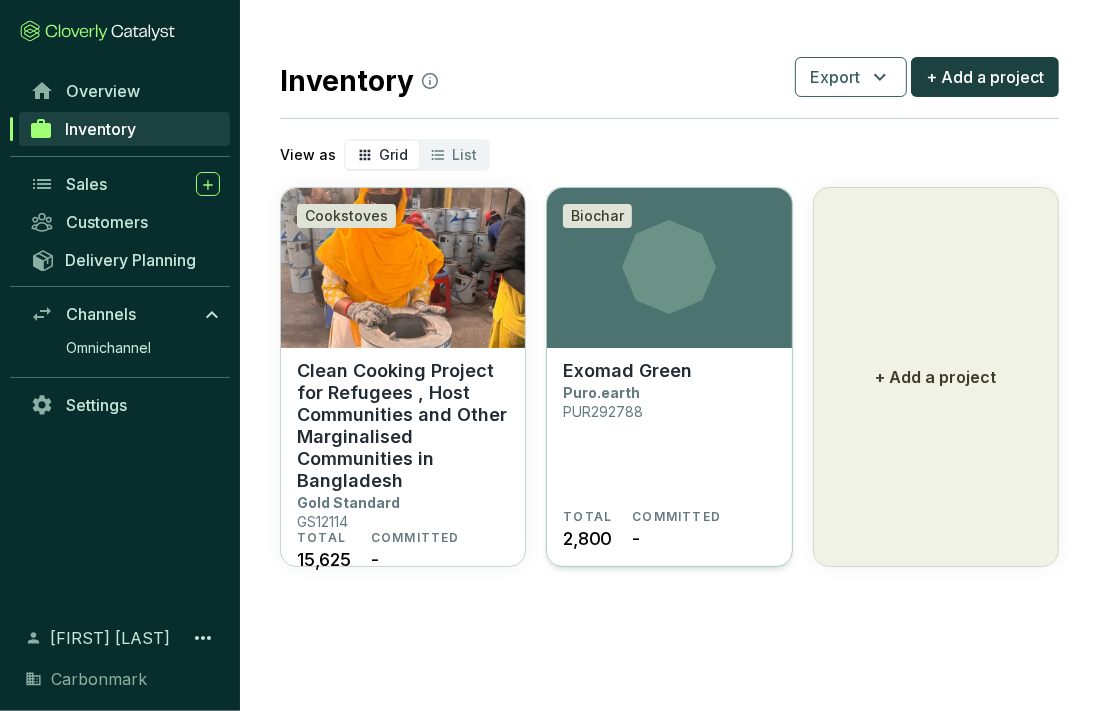 click on "Exomad Green Puro.earth PUR292788" at bounding box center [669, 434] 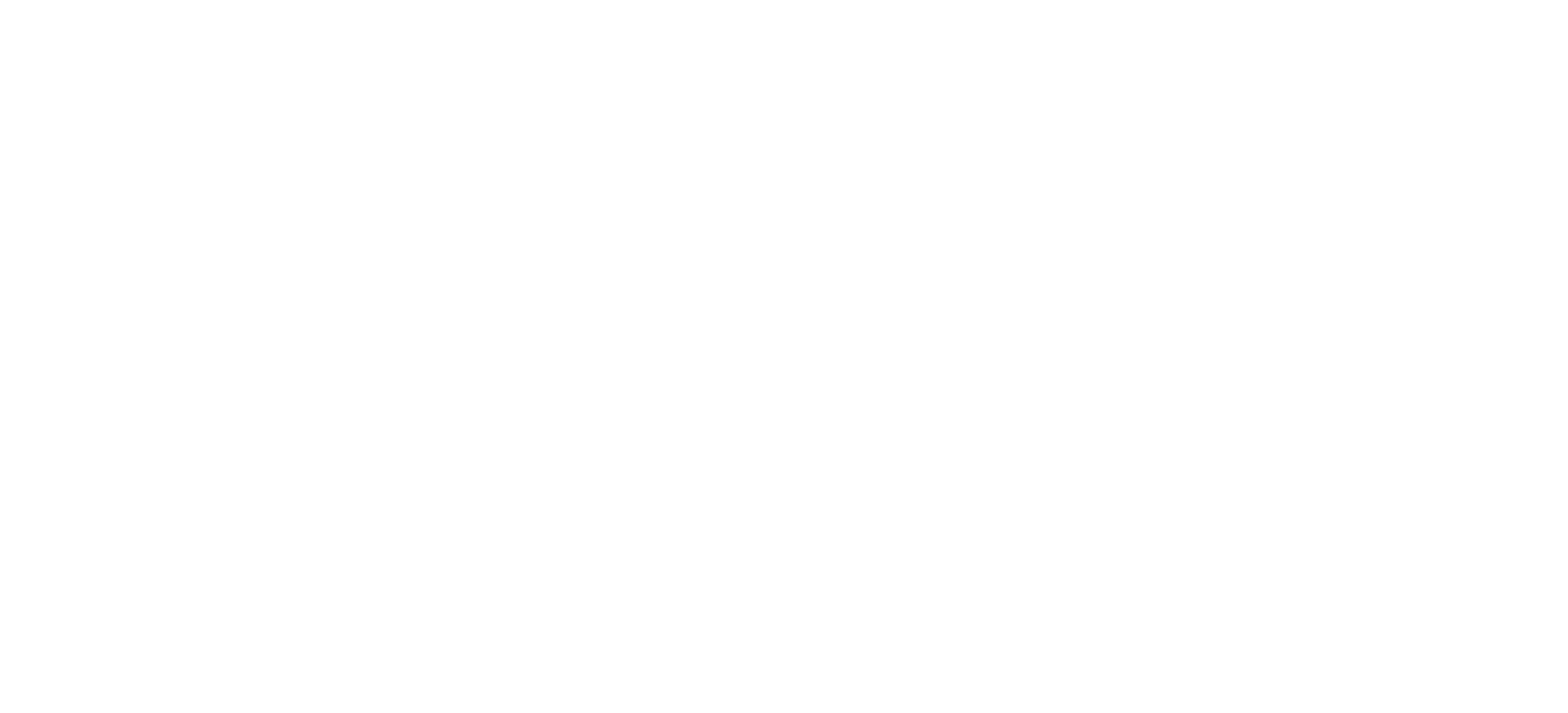 scroll, scrollTop: 0, scrollLeft: 0, axis: both 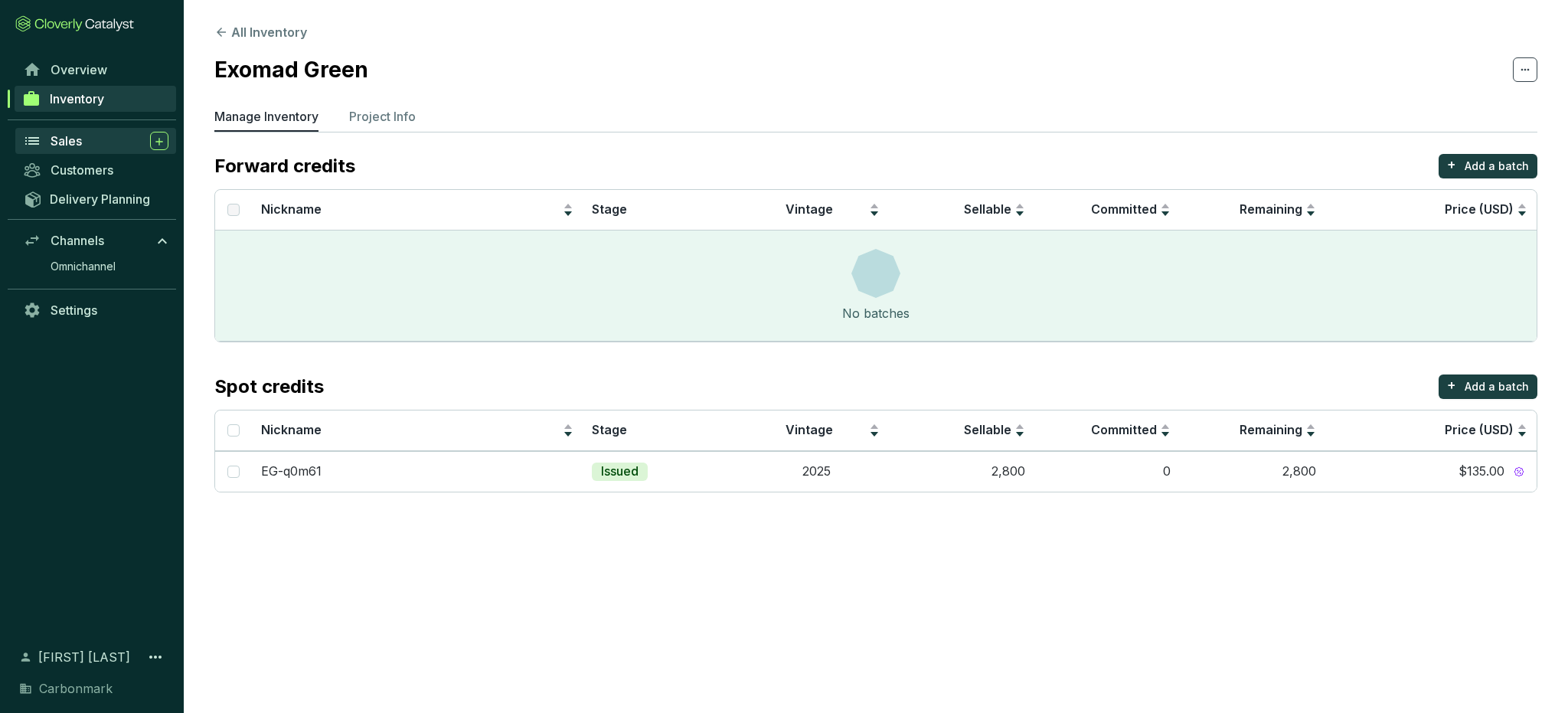 click on "Sales" at bounding box center [109, 141] 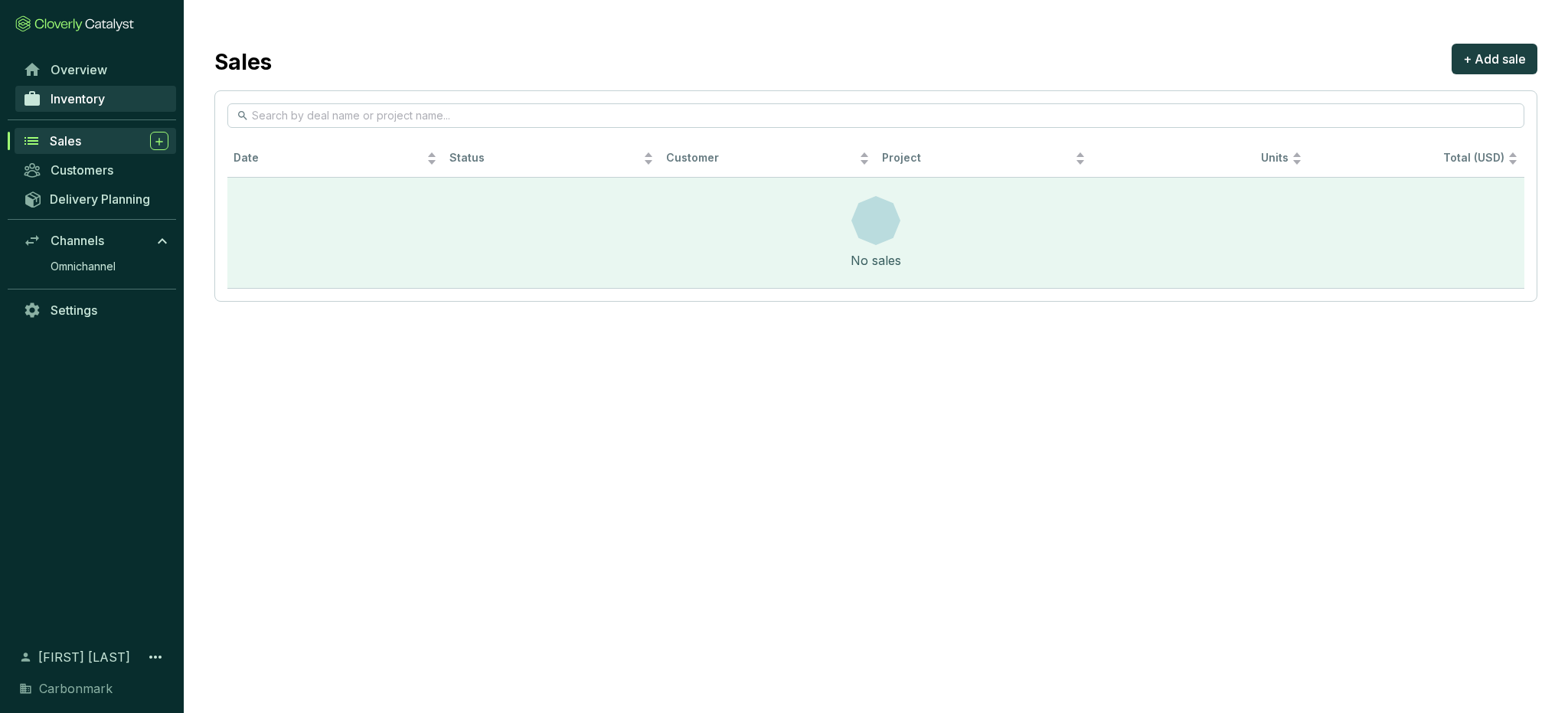 click on "Inventory" at bounding box center (96, 99) 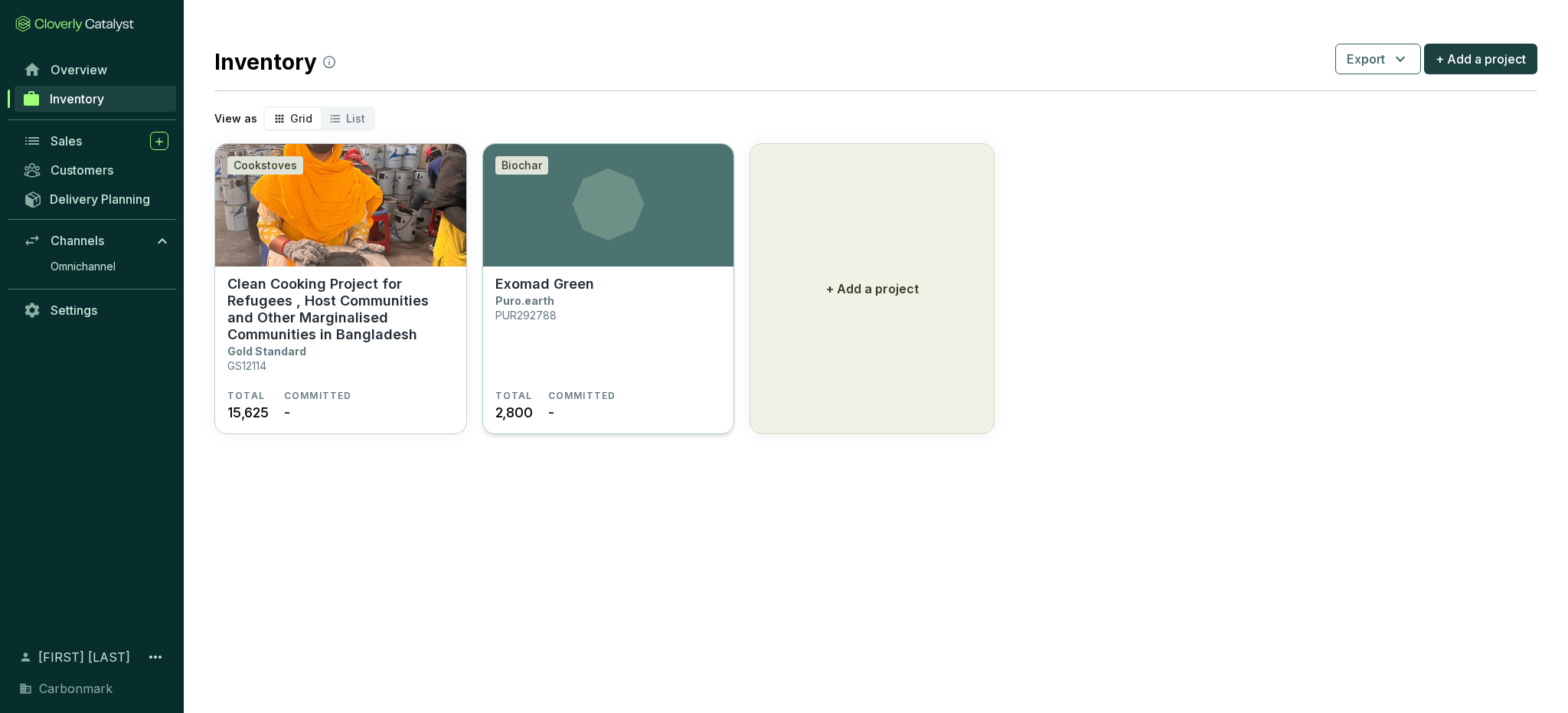 click on "Exomad Green Puro.earth PUR292788" at bounding box center [609, 332] 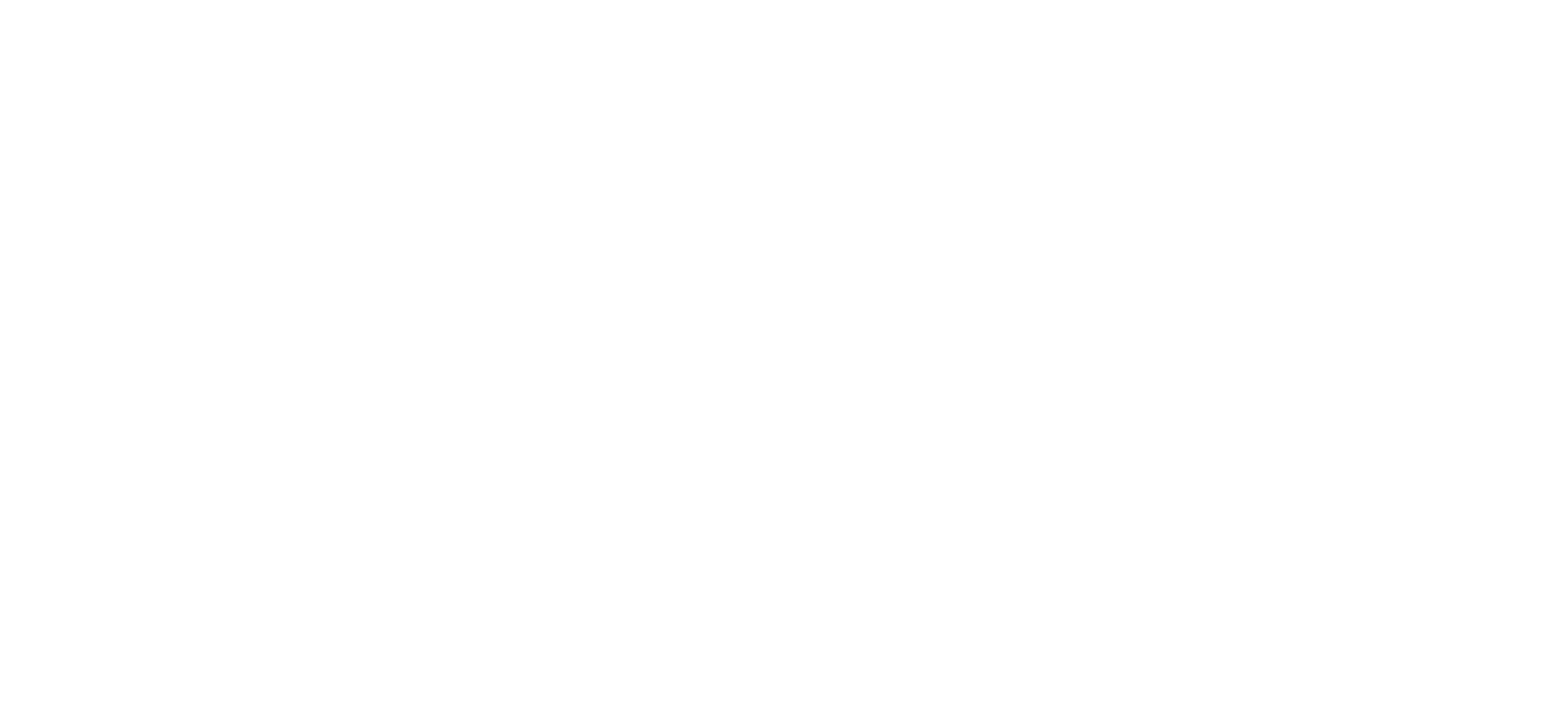 scroll, scrollTop: 0, scrollLeft: 0, axis: both 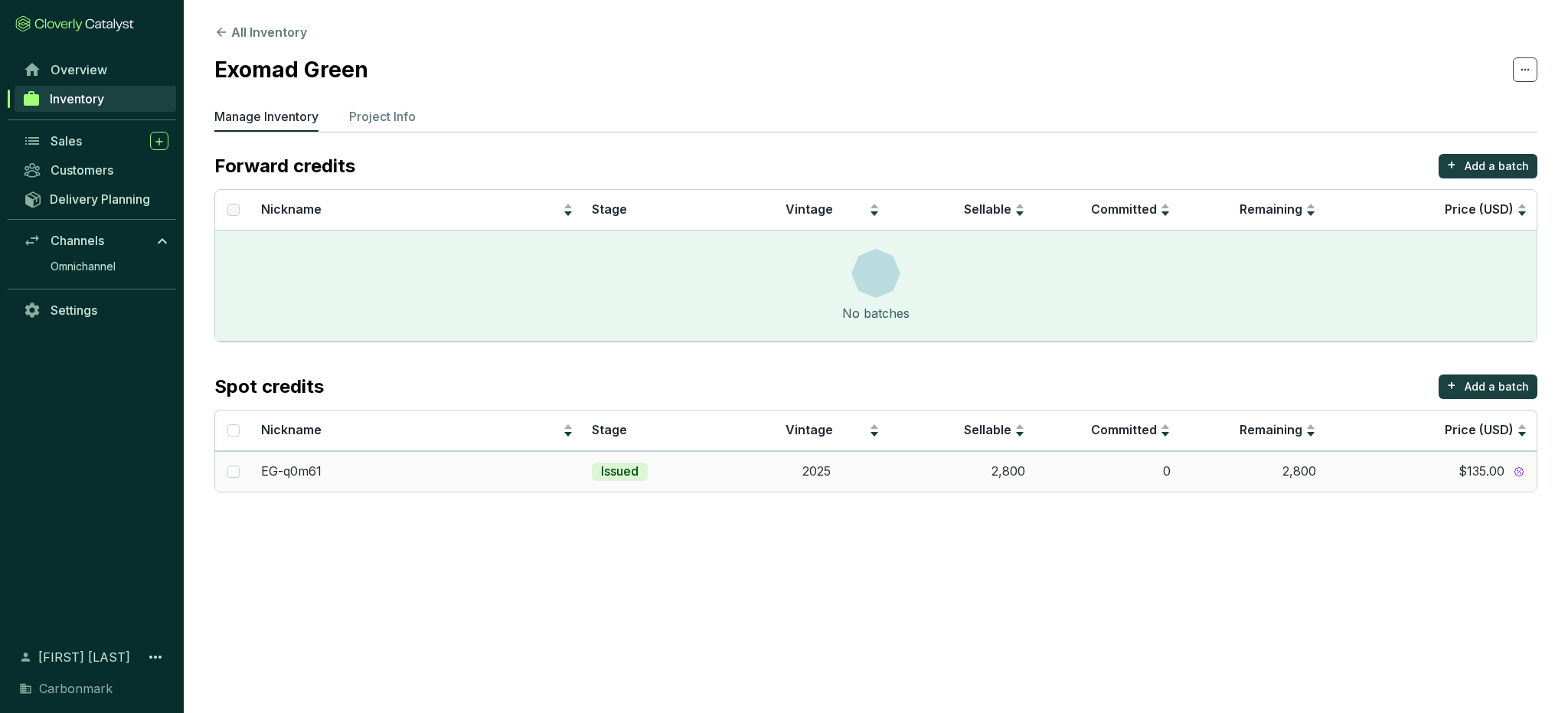 click on "$135.00" at bounding box center (1481, 472) 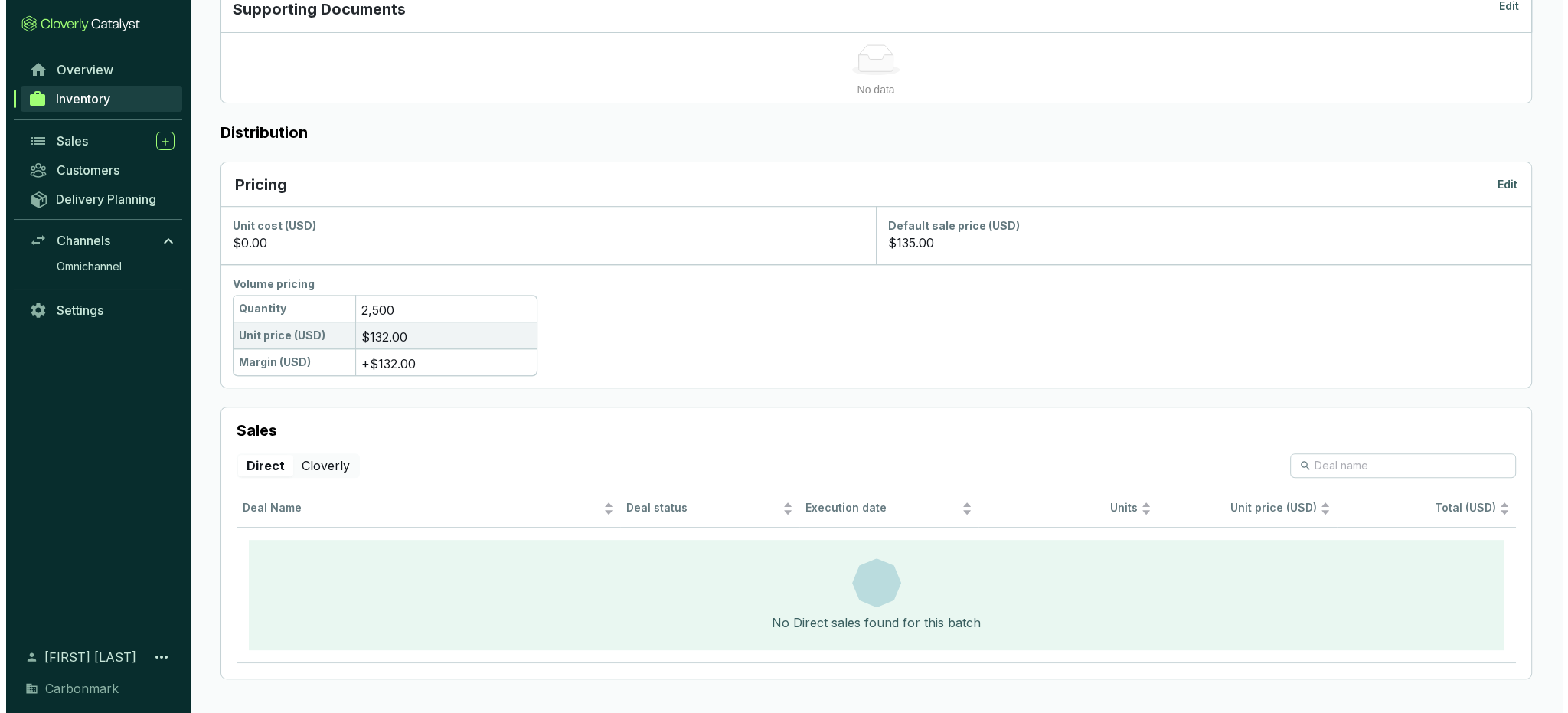 scroll, scrollTop: 706, scrollLeft: 0, axis: vertical 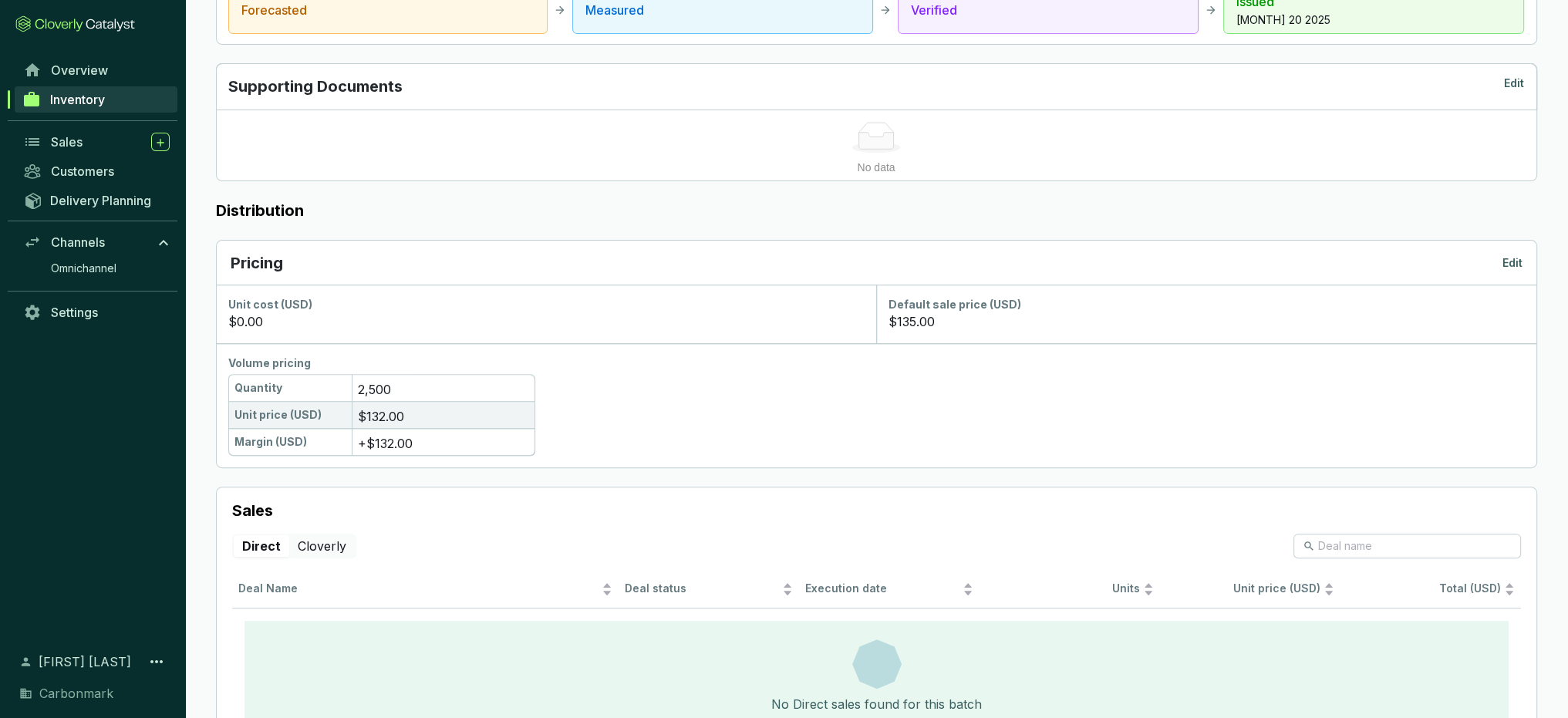 click on "Edit" at bounding box center (1512, 263) 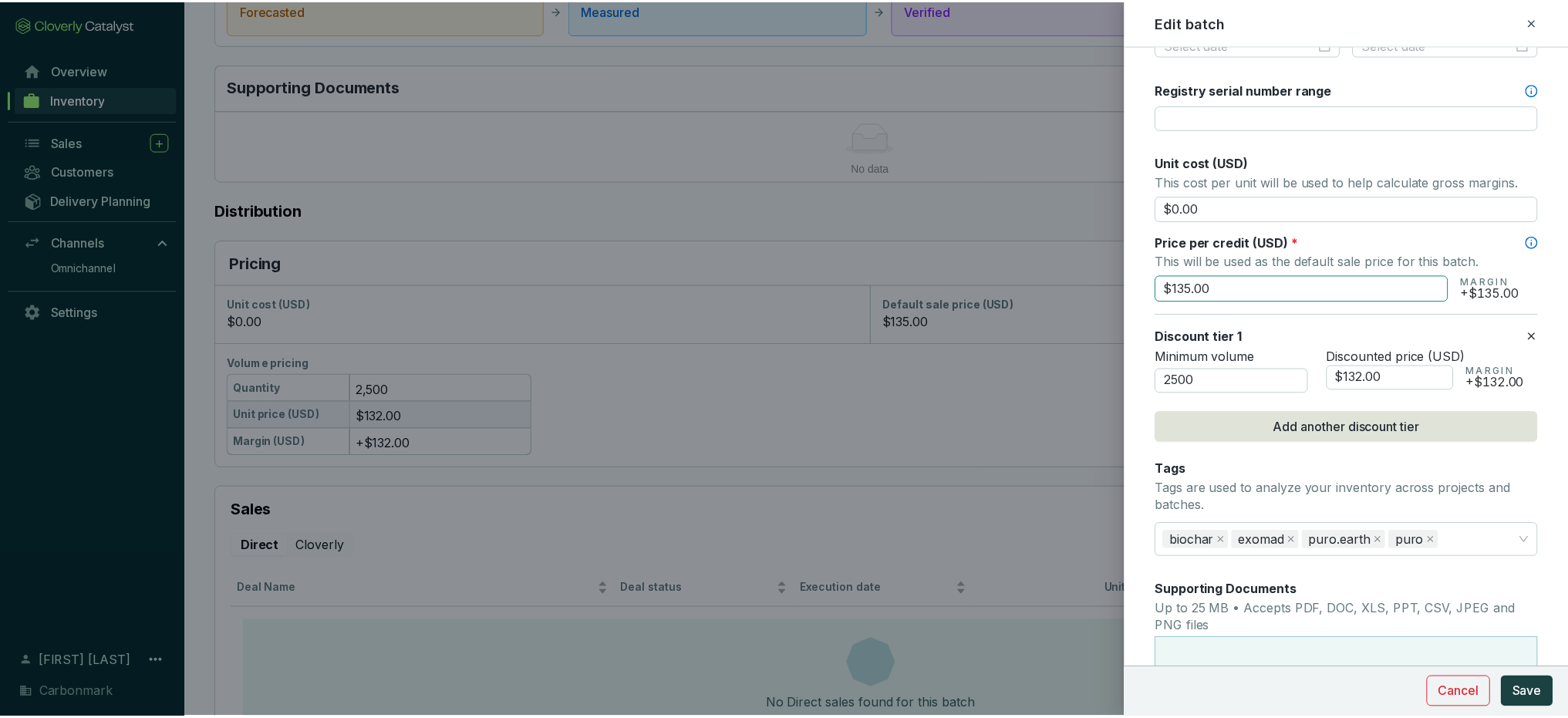 scroll, scrollTop: 617, scrollLeft: 0, axis: vertical 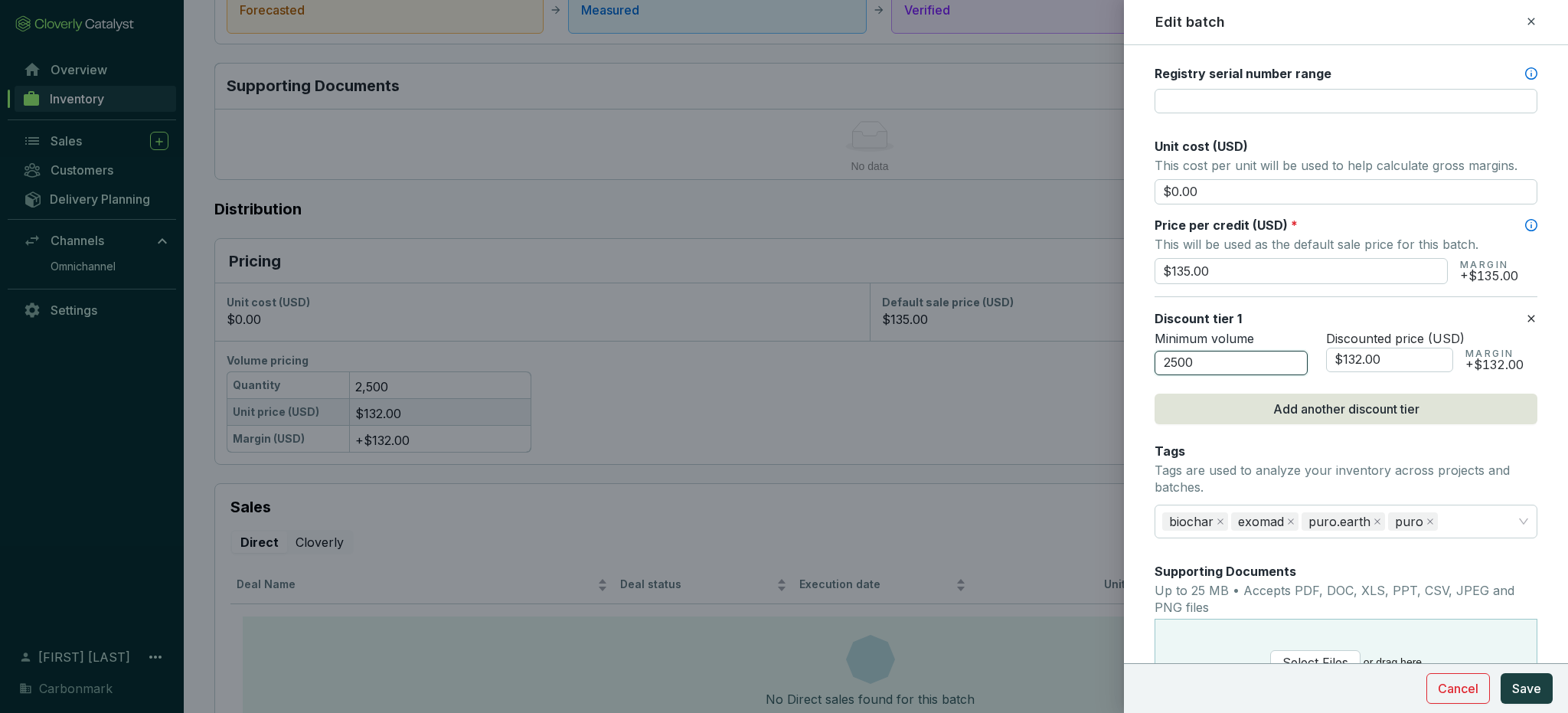 drag, startPoint x: 1213, startPoint y: 358, endPoint x: 1155, endPoint y: 361, distance: 58.07753 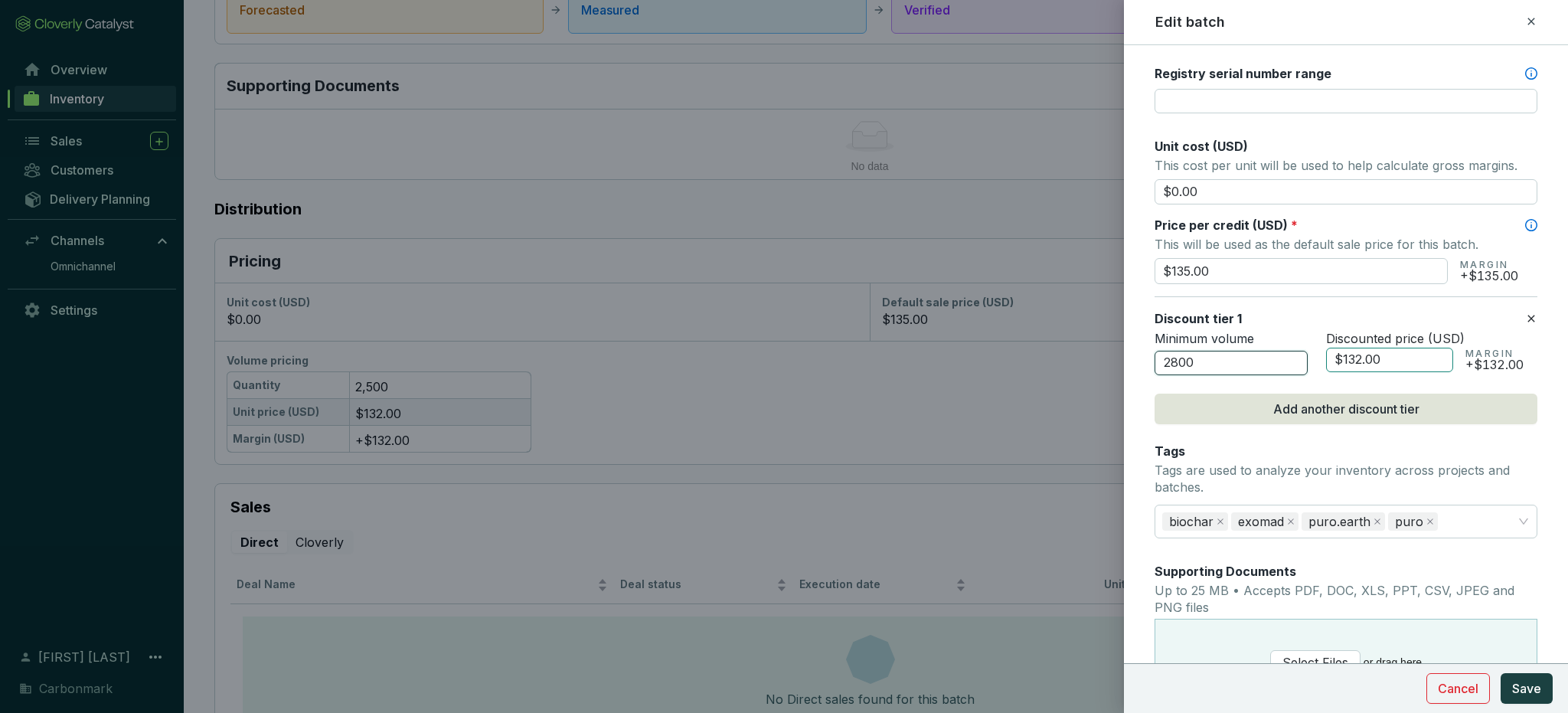 type on "2800" 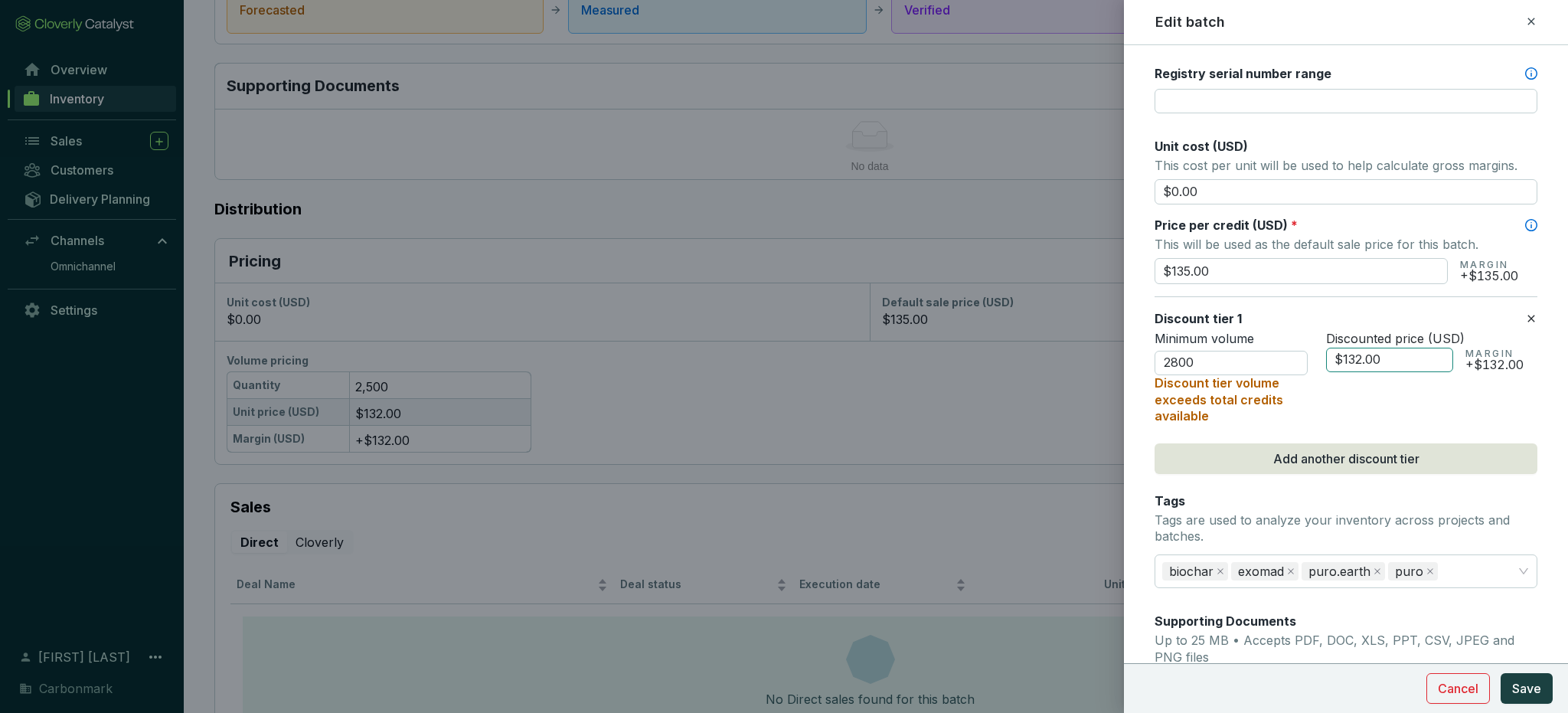 click on "$132.00" at bounding box center (1390, 360) 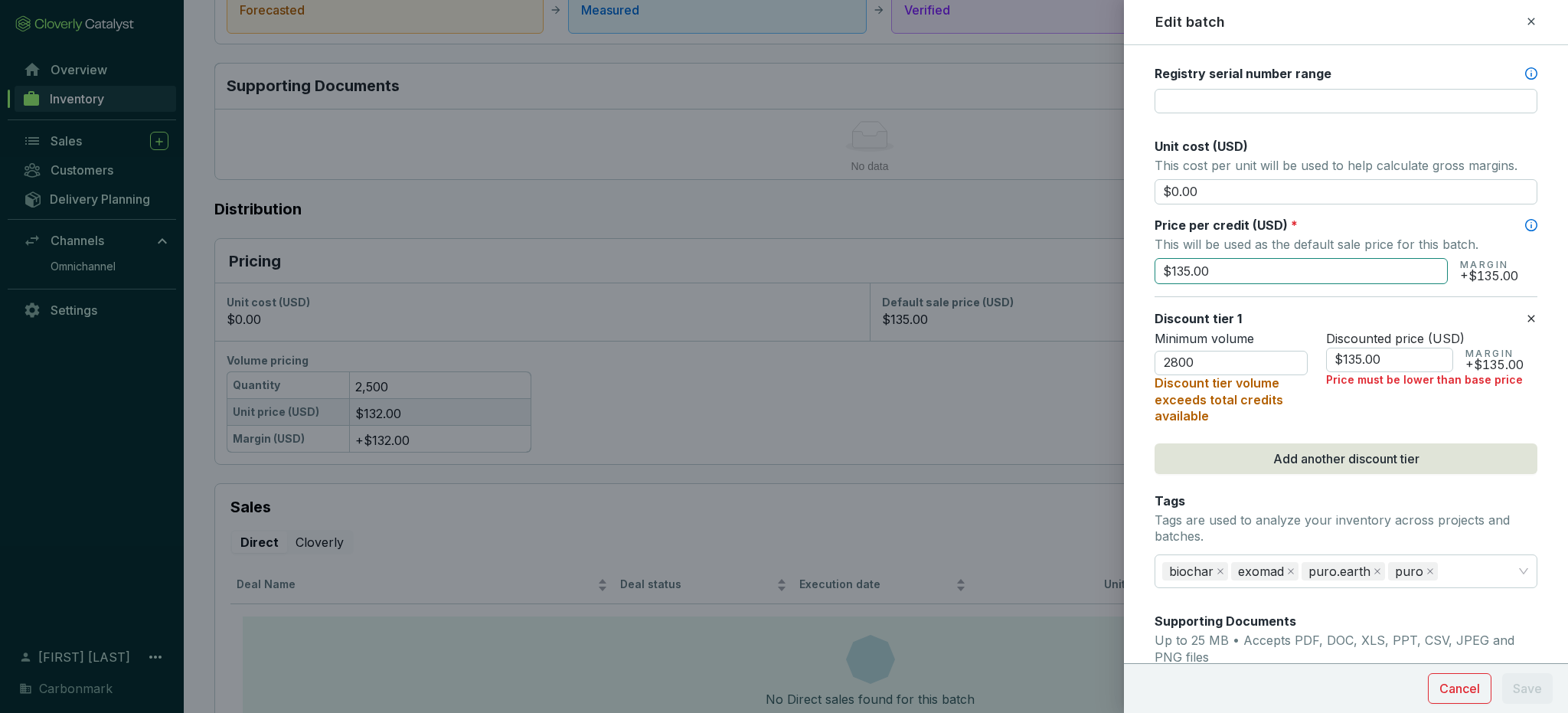 type on "$135.00" 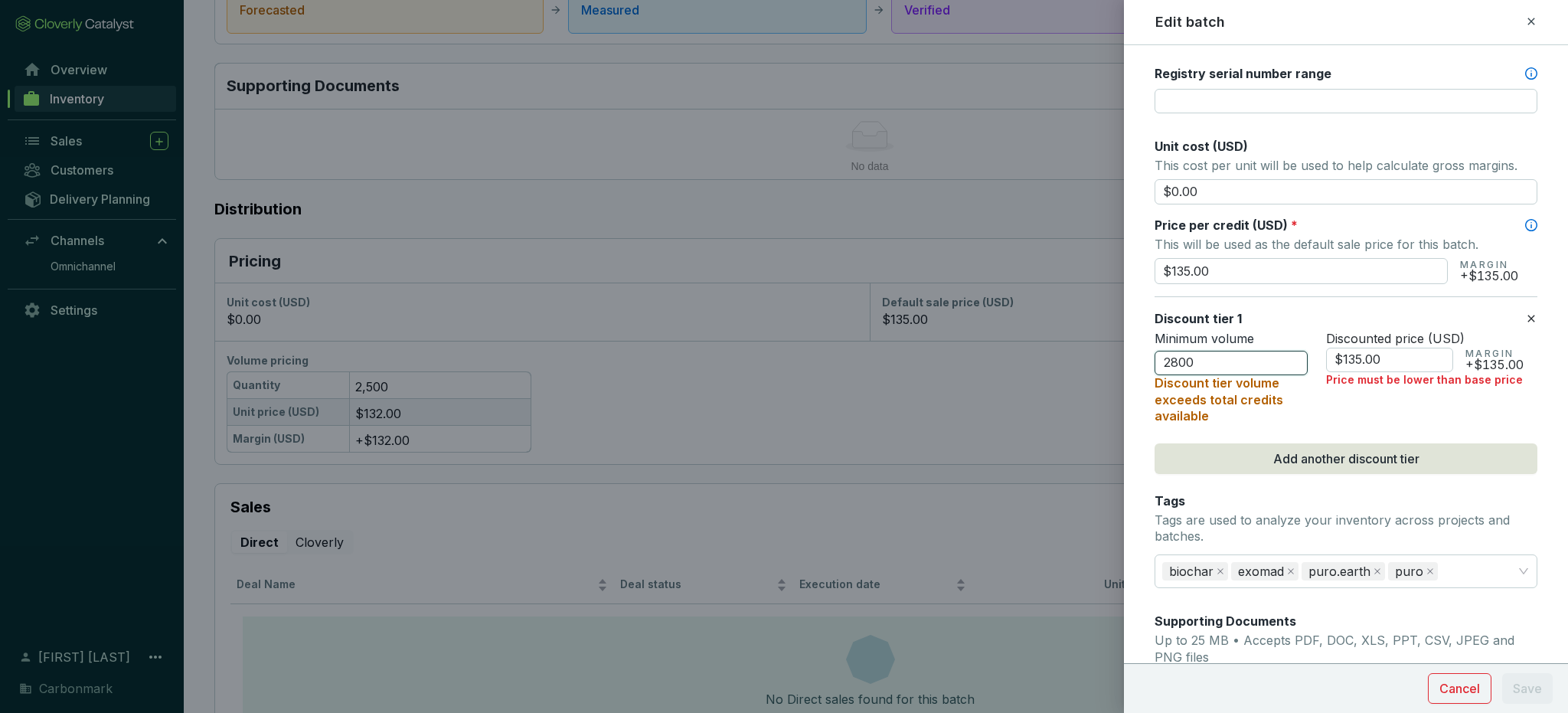 drag, startPoint x: 1197, startPoint y: 355, endPoint x: 1172, endPoint y: 355, distance: 25 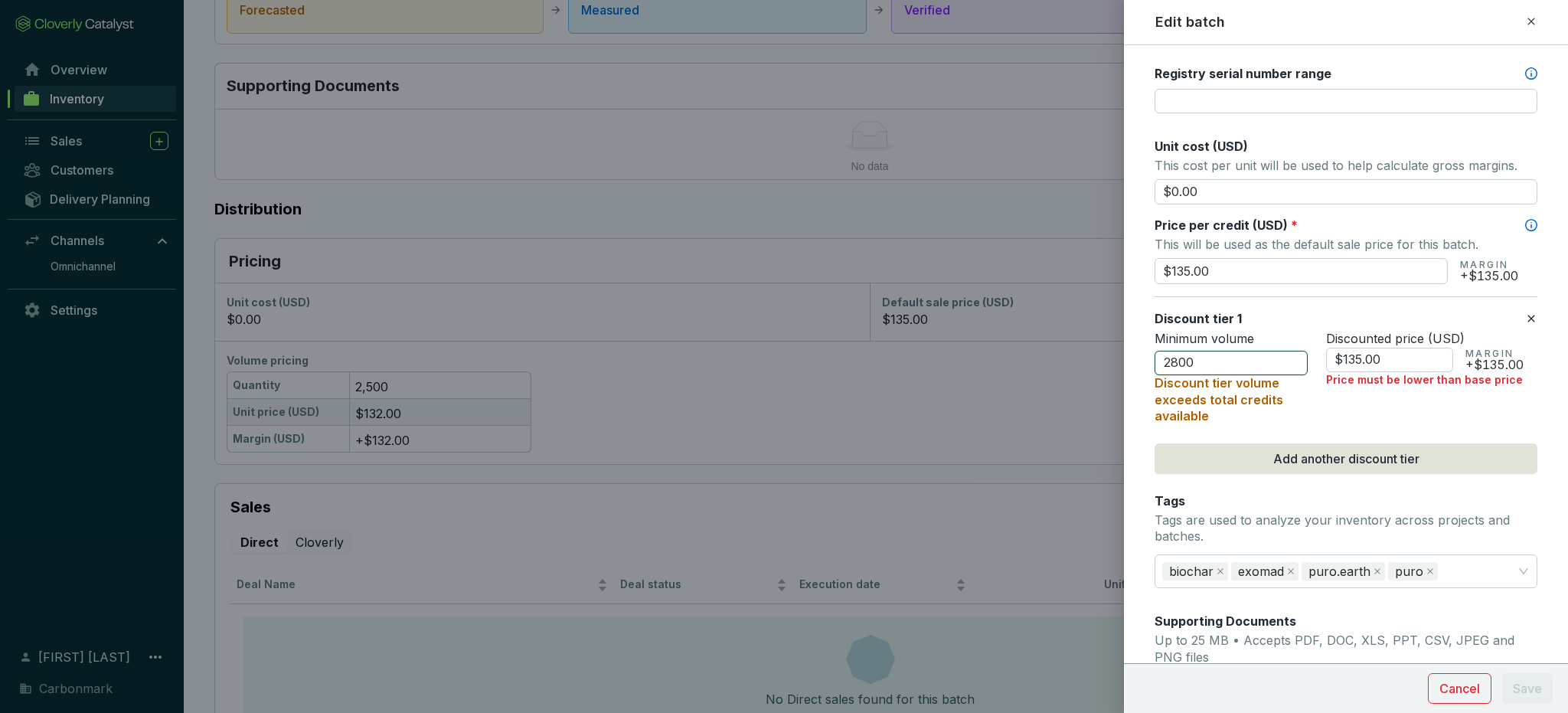 click on "2800" at bounding box center [1231, 363] 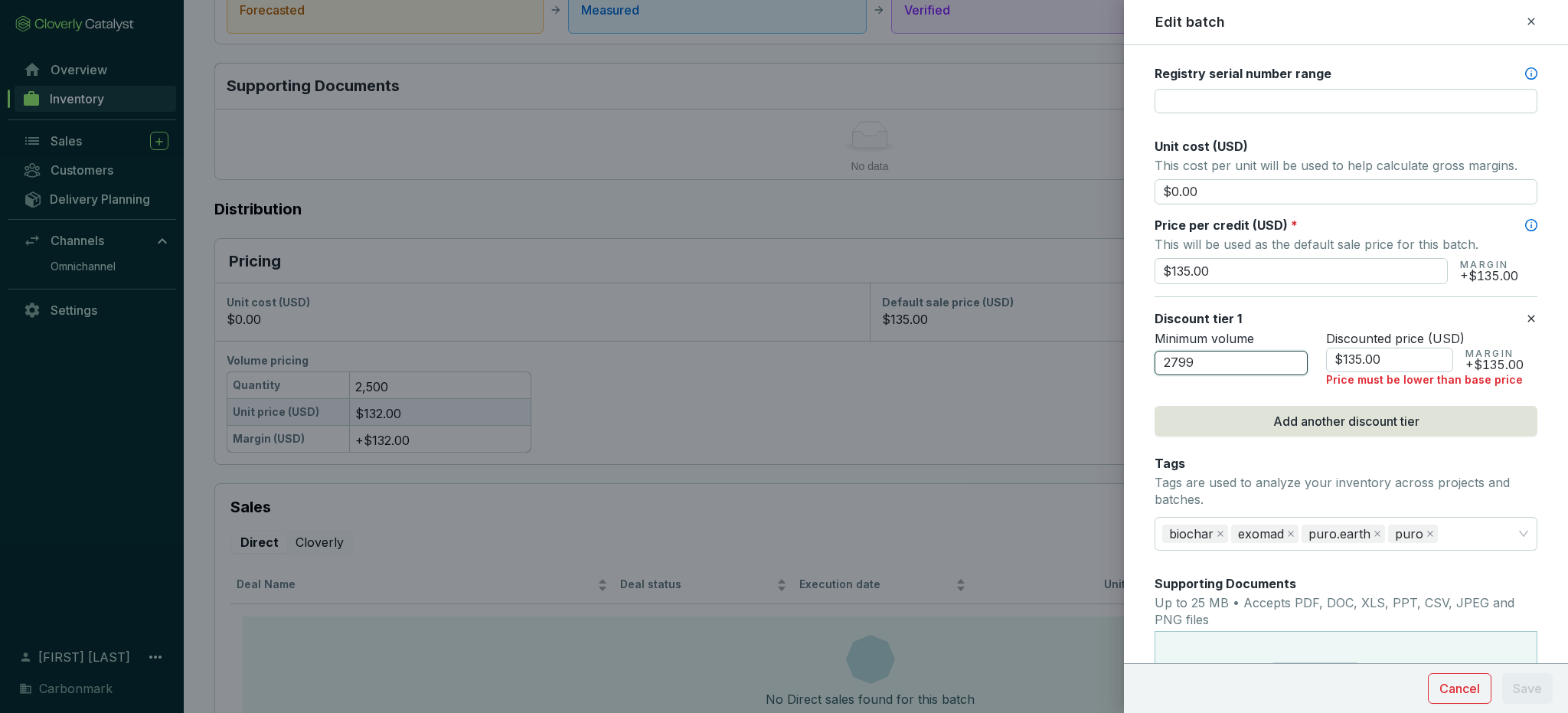 type on "2799" 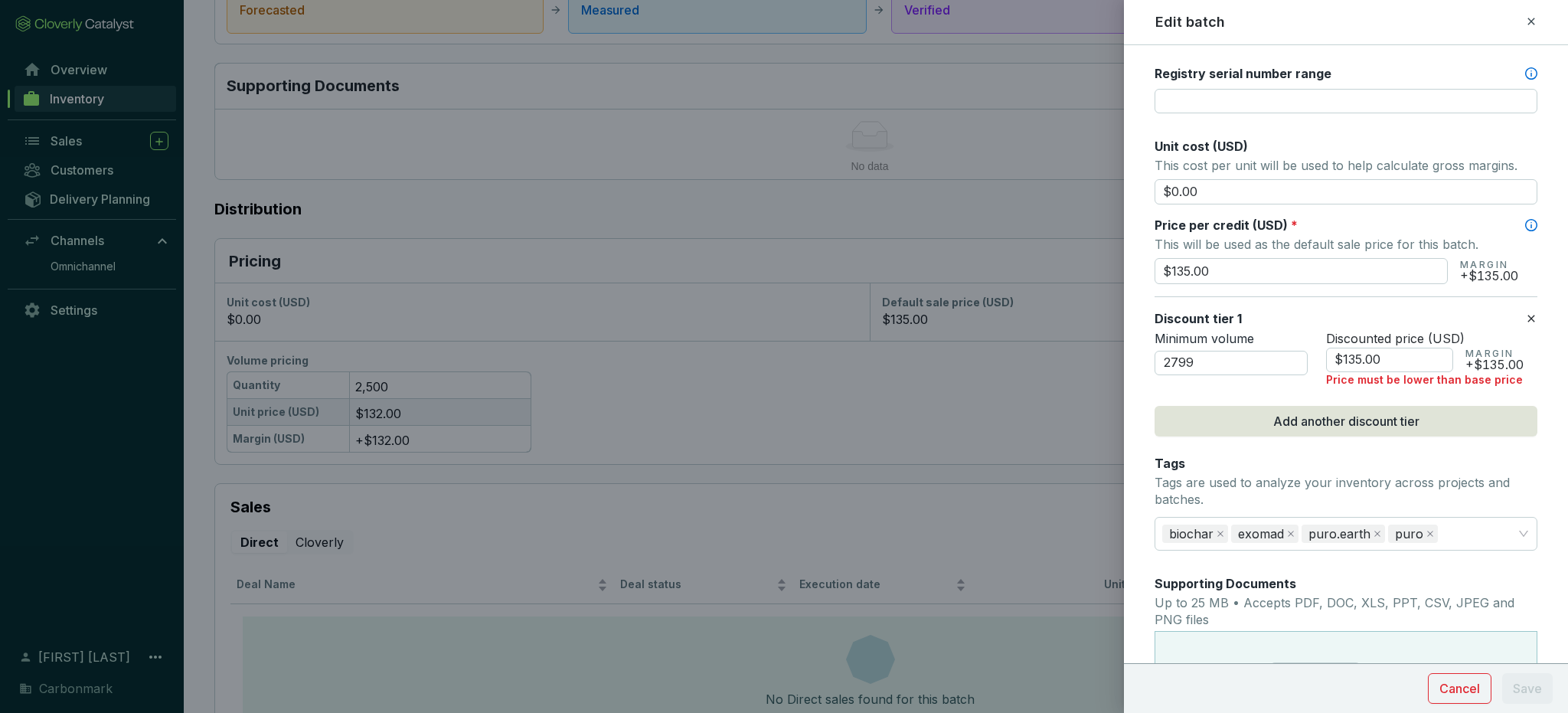 click on "Discount tier 1" at bounding box center [1340, 319] 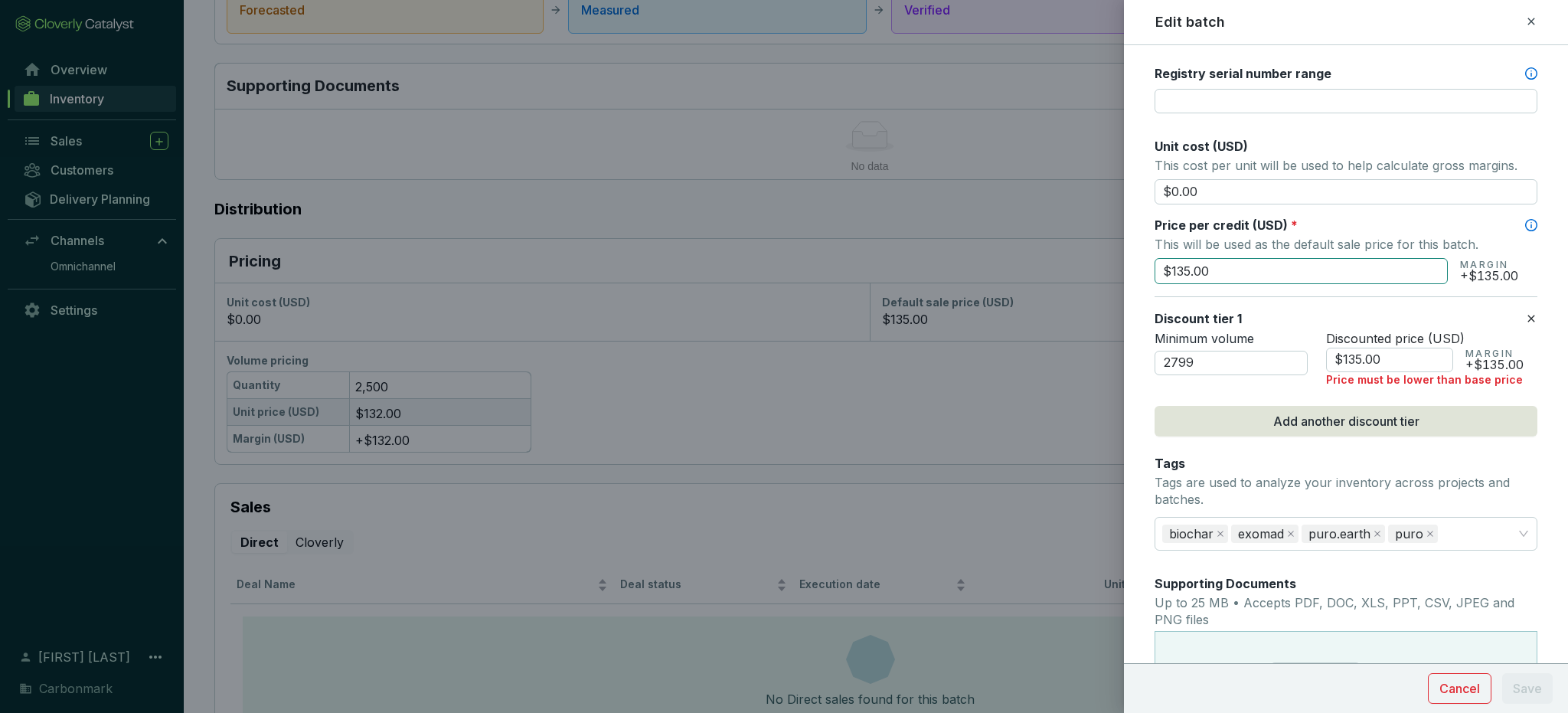 click on "$135.00" at bounding box center [1301, 271] 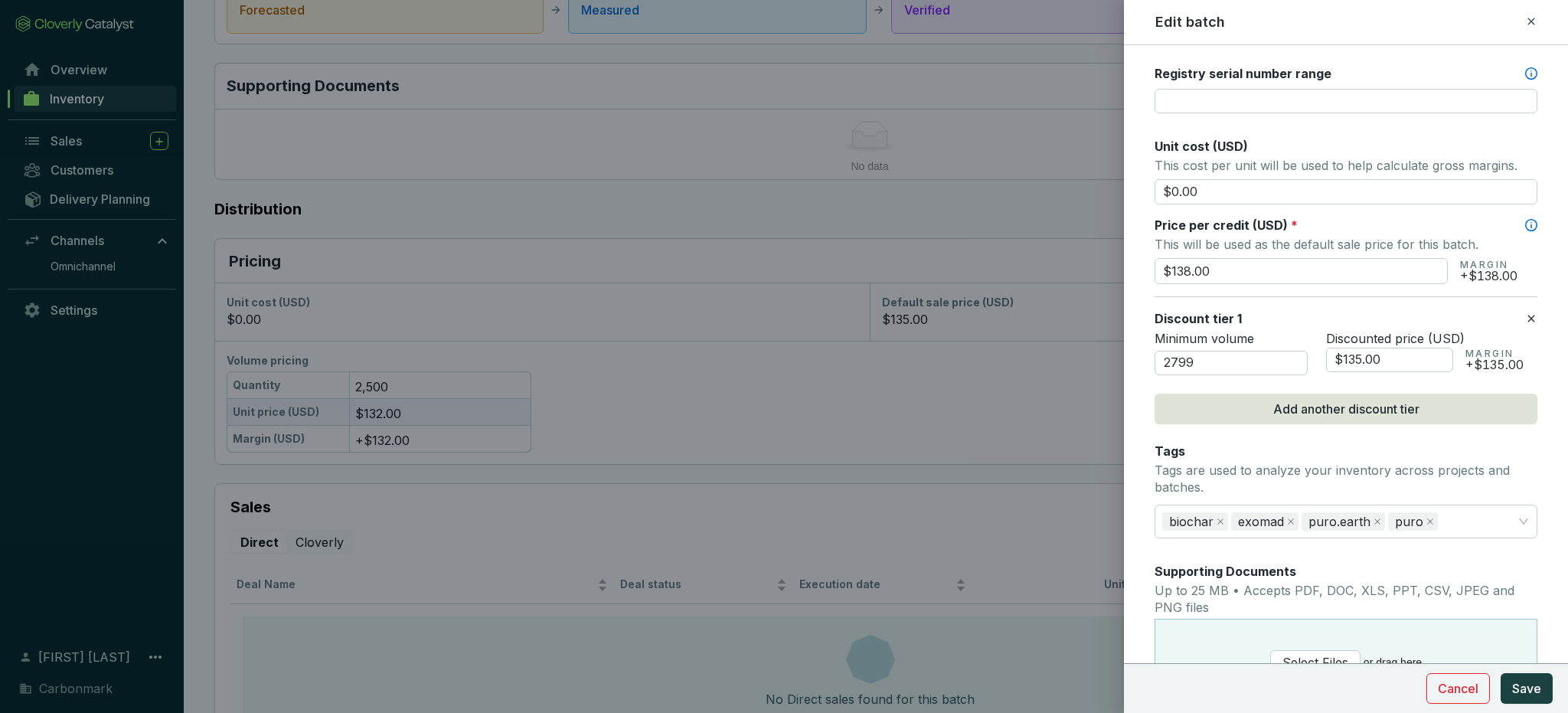 type on "$138.00" 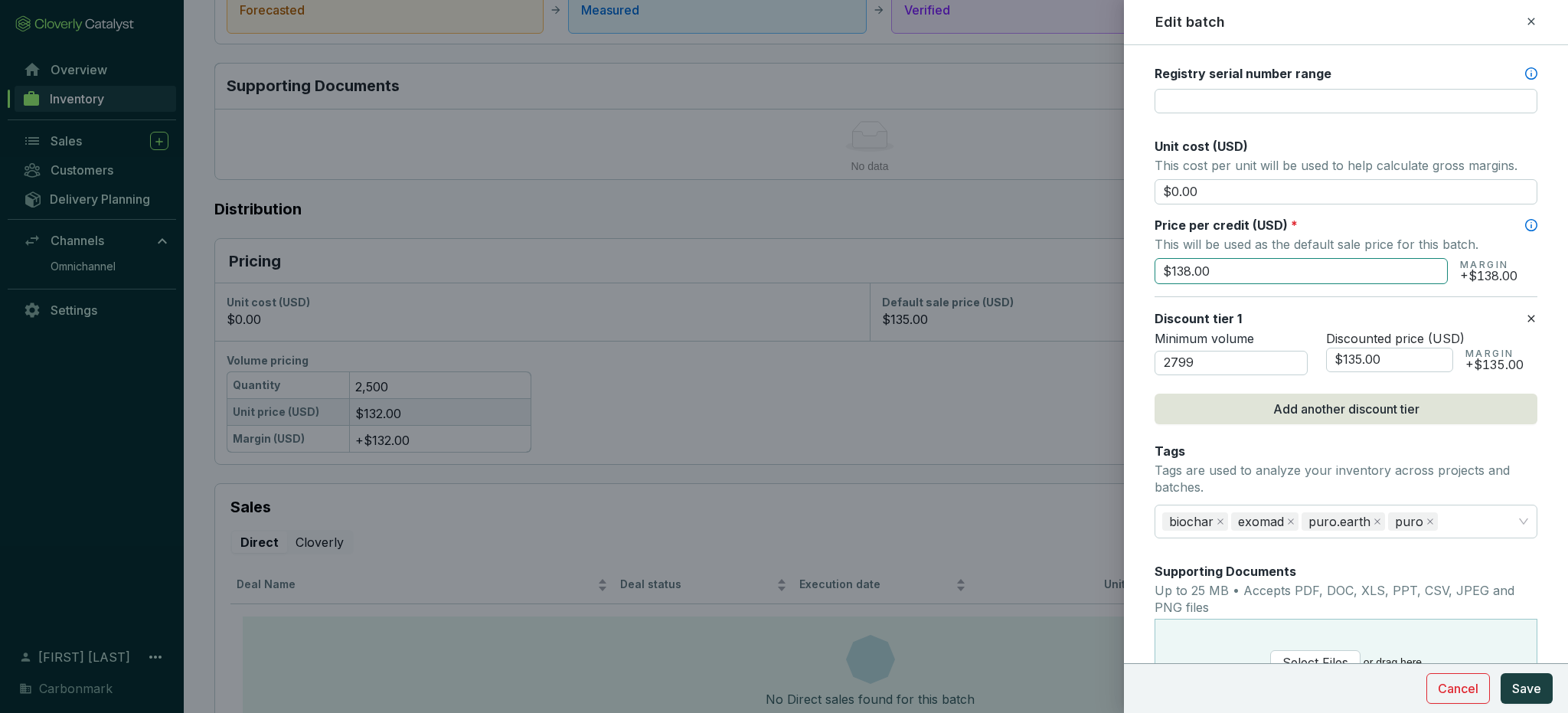 click on "$138.00" at bounding box center [1301, 271] 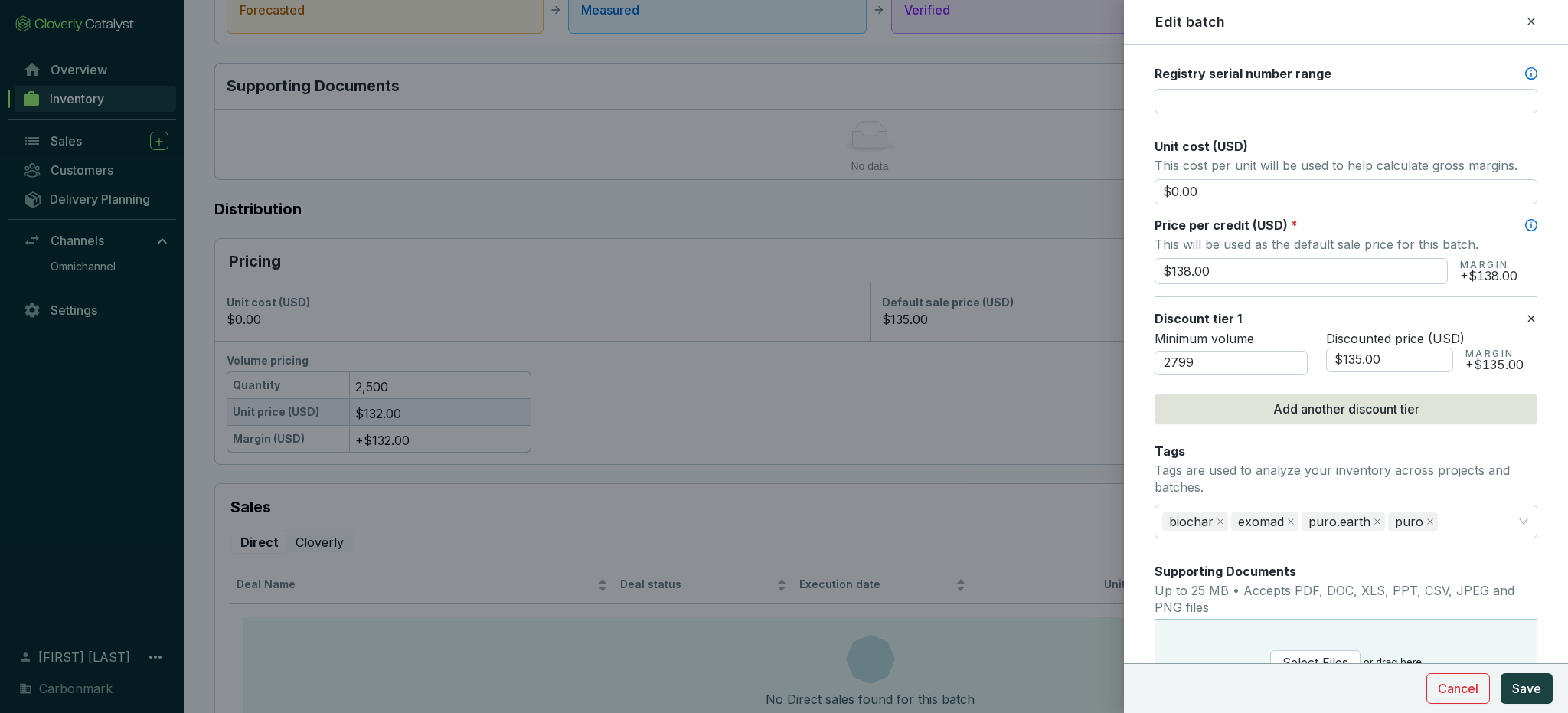click on "Batch name   * This is the internal name that will be used throughout Catalyst. EG-q0m61 Vintage year   * 2025 Credit stage   * Issued Number of credits   * Issued  Units 2800 t Risk Buffer Percentage 0 % Total Buffer -  Total Sellable 2,800 t Issuance date   * 2025-05-20 Crediting period   Start date End date Registry serial number range   Unit cost (USD)   This cost per unit will be used to help calculate gross margins. $0.00 Price per credit (USD)   * This will be used as the default sale price for this batch. $138.00 MARGIN +$138.00 Discount tier 1   Minimum volume 2799 Discounted price (USD) $135.00 MARGIN +$135.00 Add another discount tier Tags   Tags are used to analyze your inventory across projects and batches. biochar exomad puro.earth puro   Supporting Documents   Up to 25 MB • Accepts PDF, DOC, XLS, PPT, CSV, JPEG and PNG files Select Files or drag here Notes" at bounding box center [1346, 148] 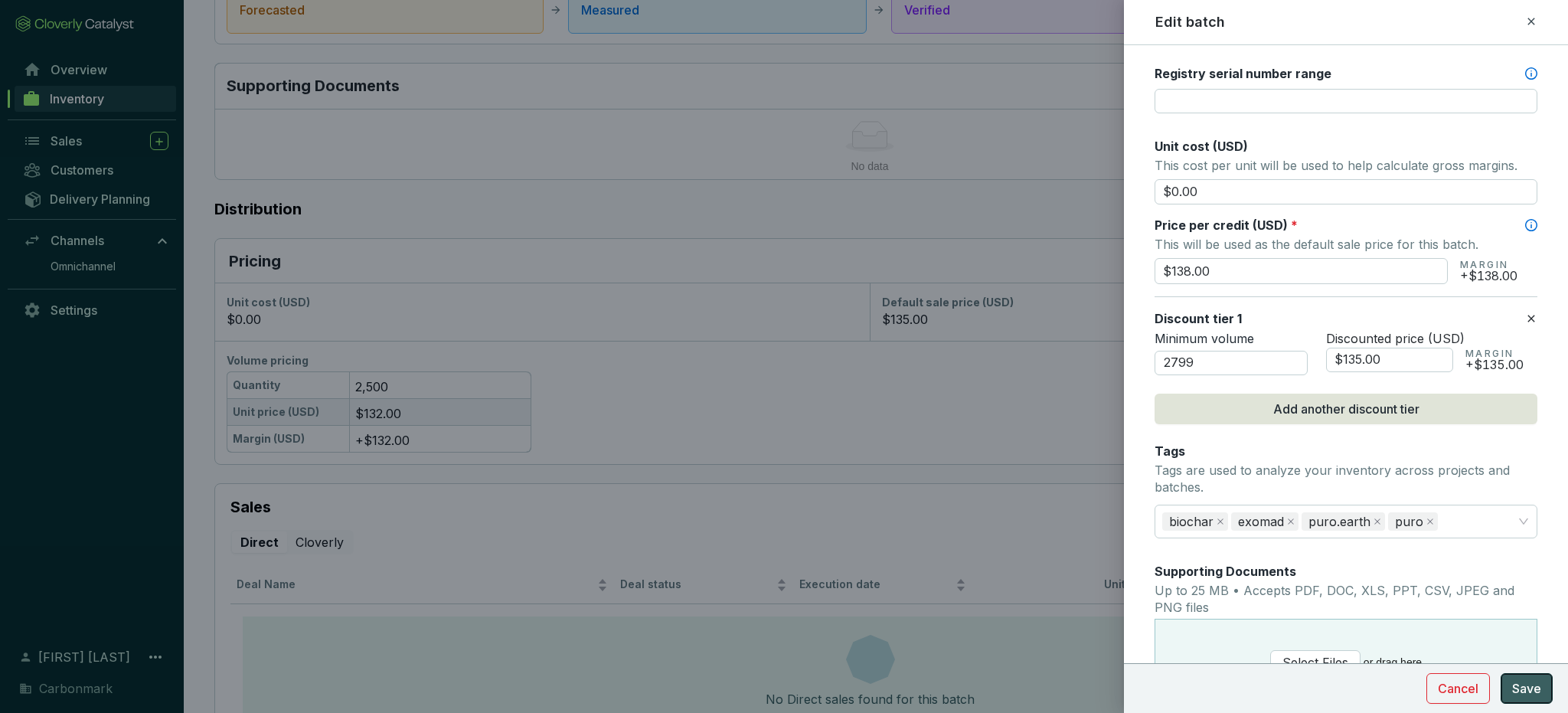 click on "Save" at bounding box center [1527, 688] 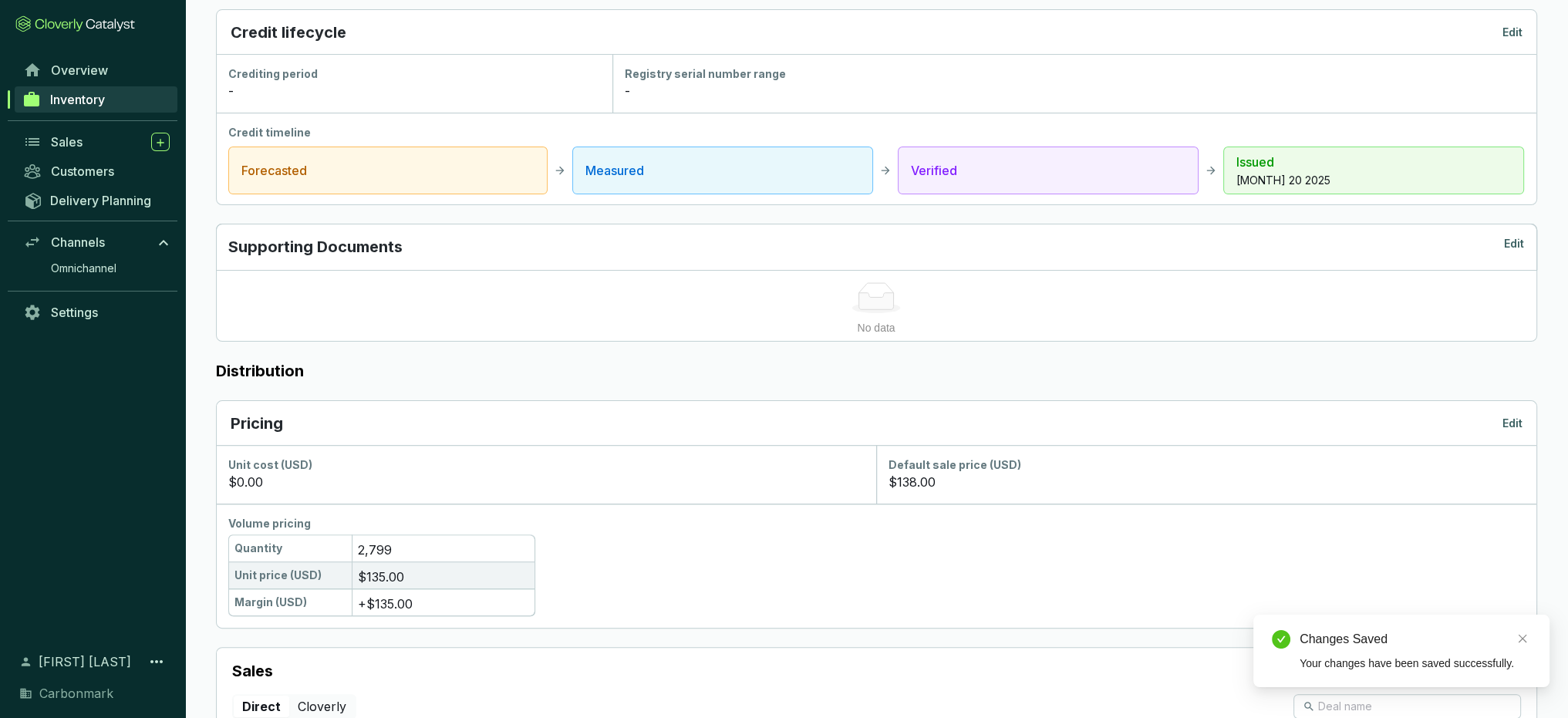 scroll, scrollTop: 248, scrollLeft: 0, axis: vertical 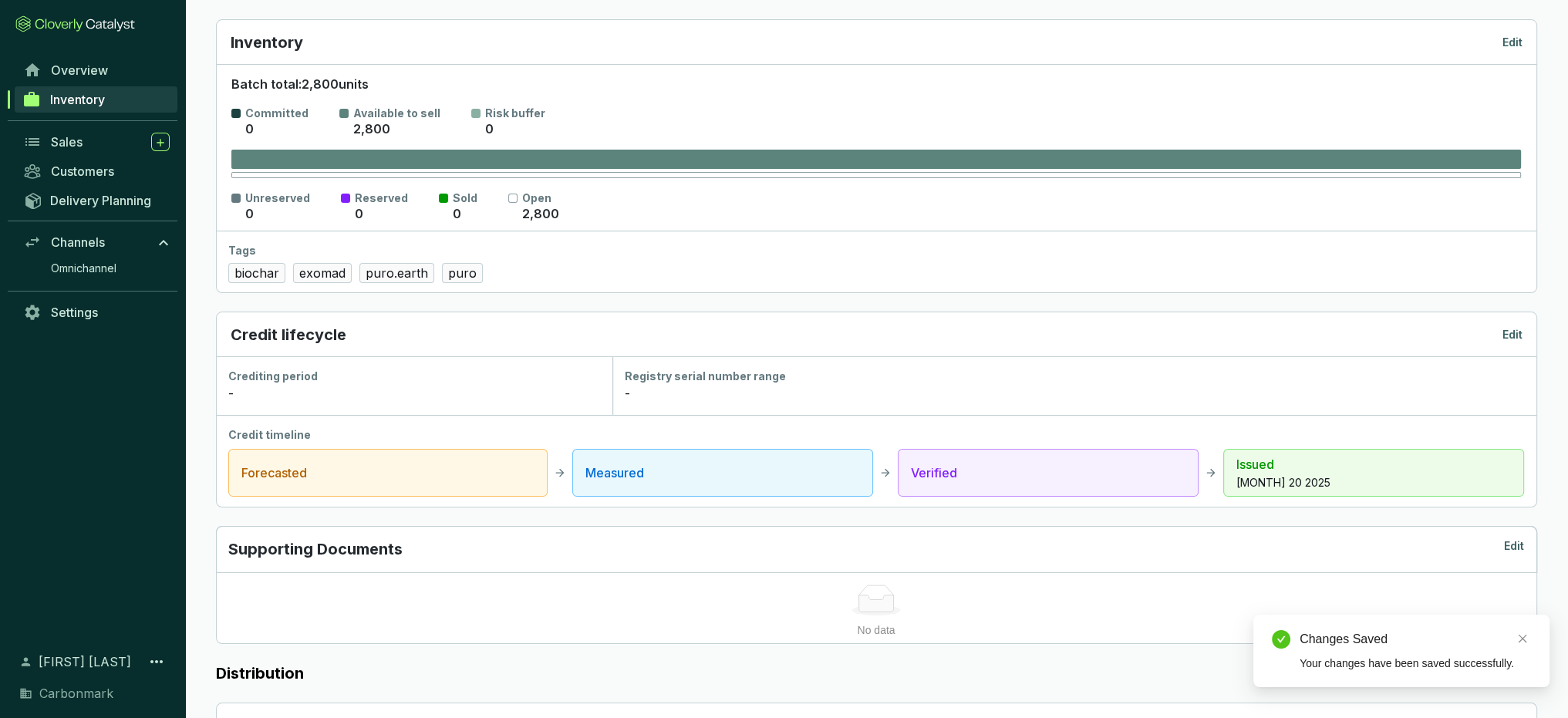 click on "Inventory" at bounding box center [77, 99] 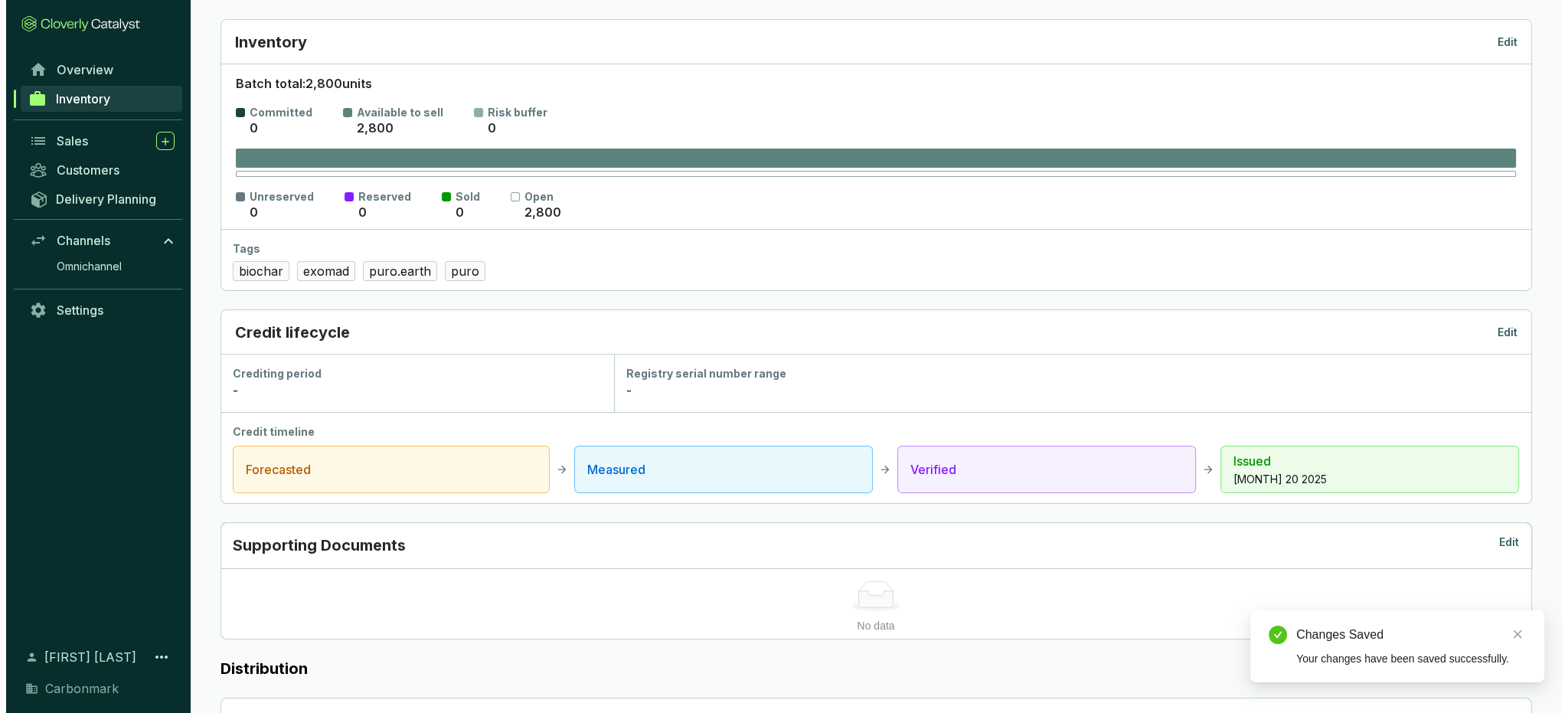 scroll, scrollTop: 0, scrollLeft: 0, axis: both 